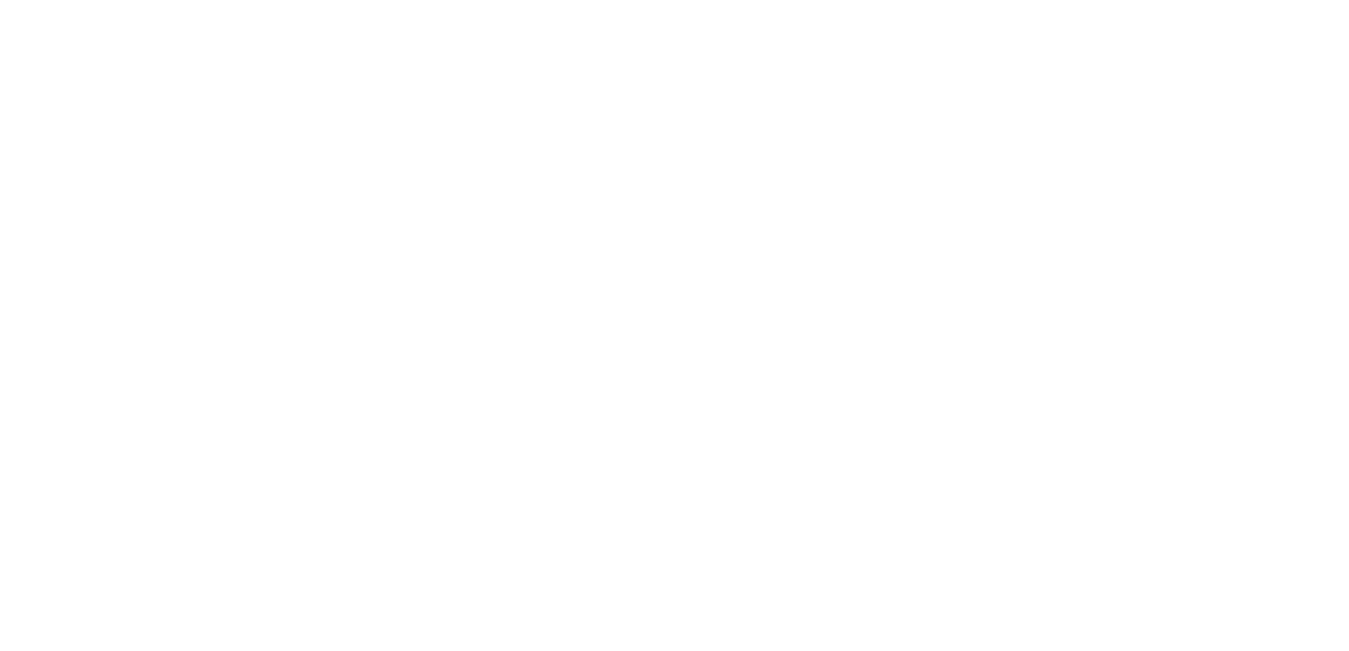 scroll, scrollTop: 0, scrollLeft: 0, axis: both 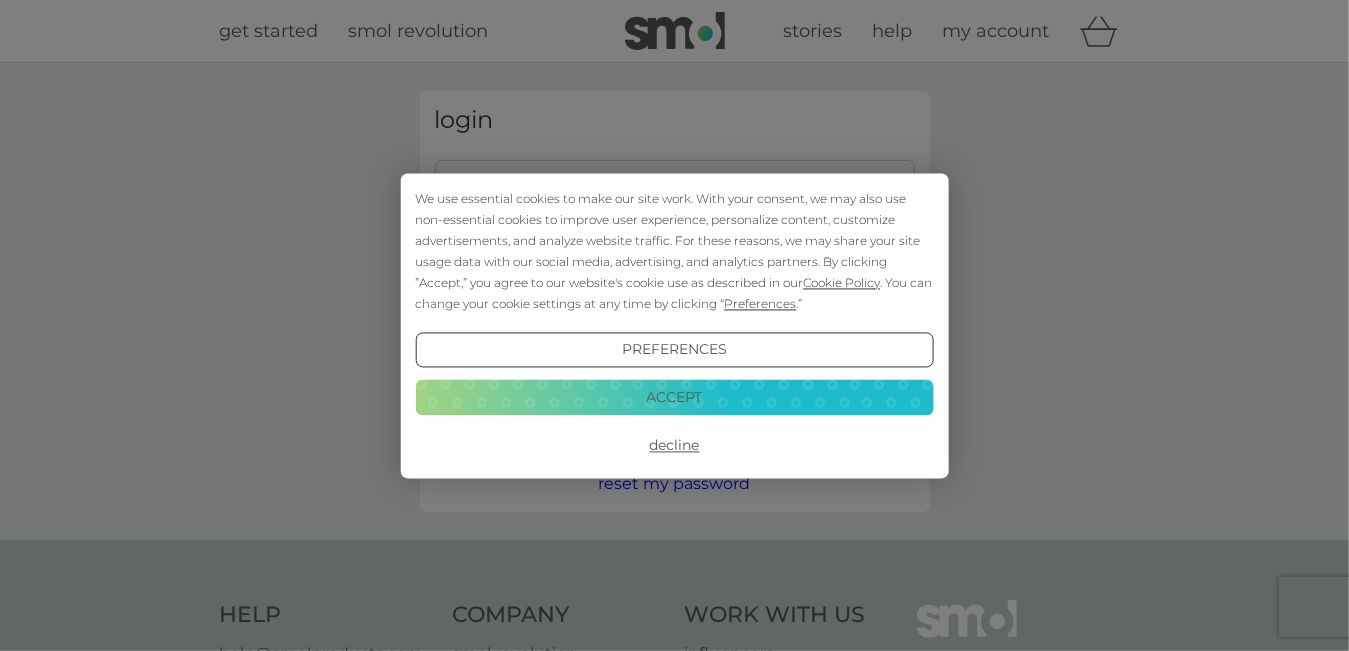 click on "Accept" at bounding box center [674, 398] 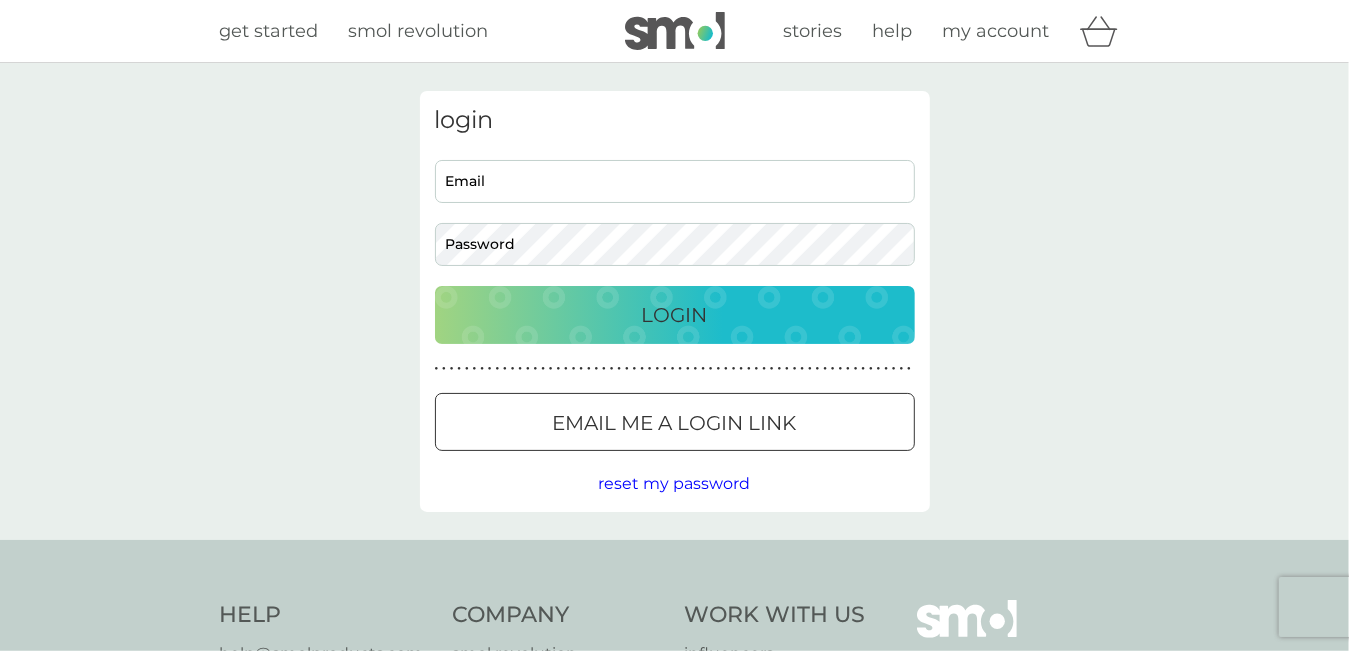 click on "Email" at bounding box center [675, 181] 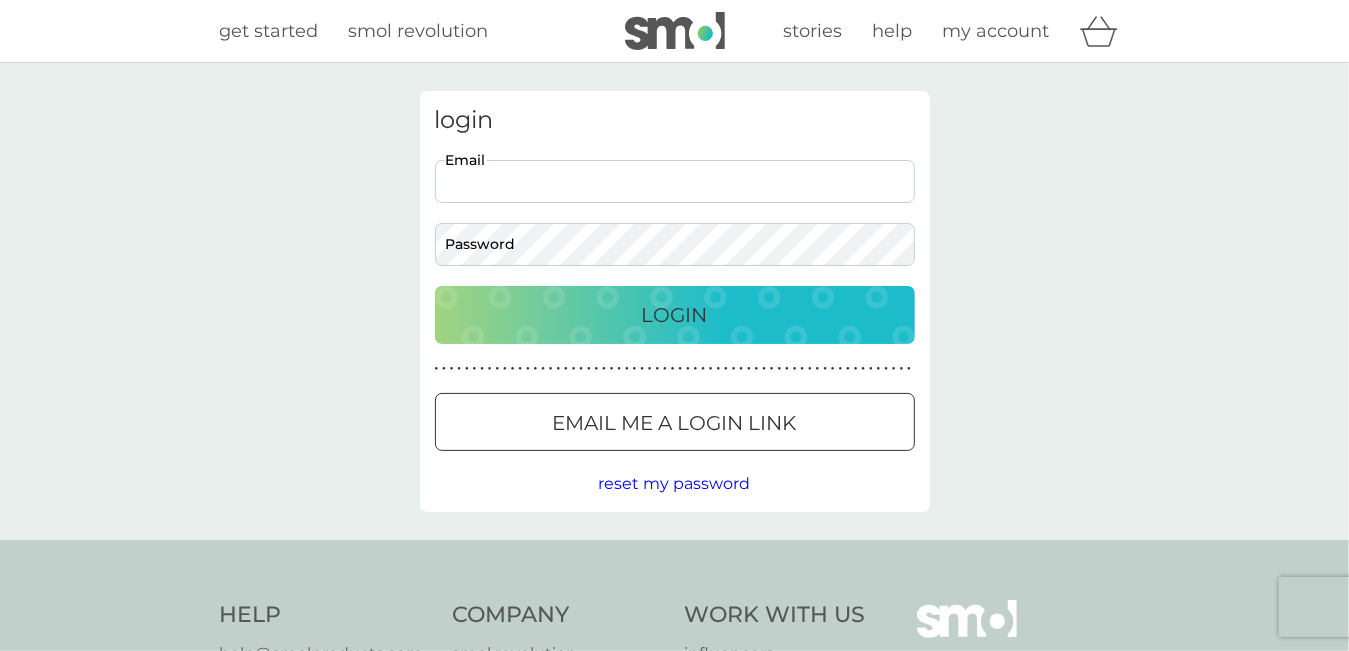type on "[EMAIL]" 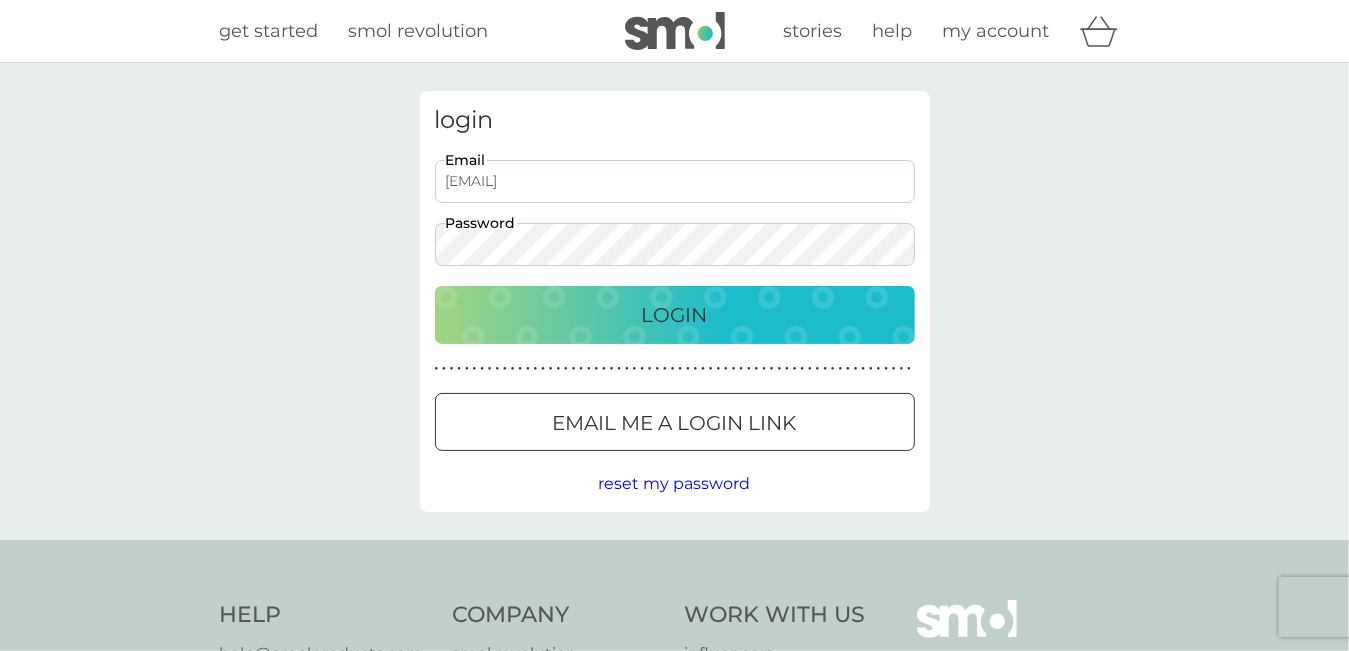 click on "Login" at bounding box center [675, 315] 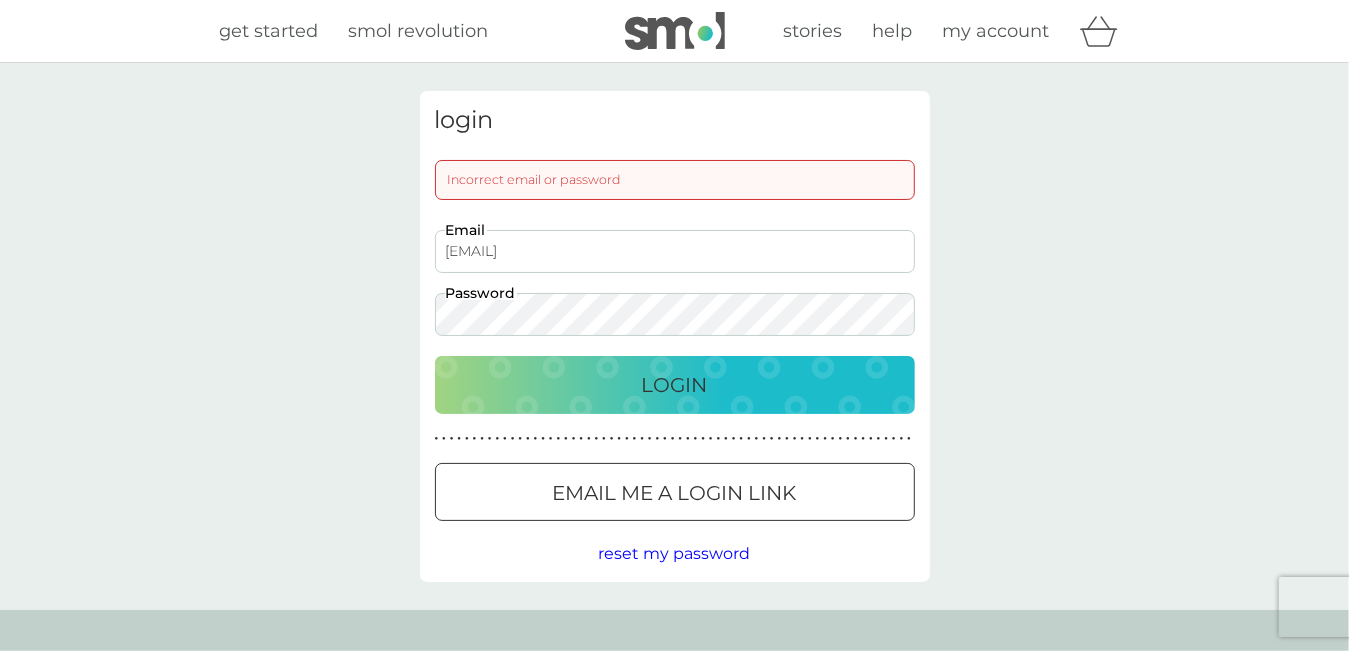click on "login Incorrect email or password [EMAIL] Email Password Login ● ● ● ● ● ● ● ● ● ● ● ● ● ● ● ● ● ● ● ● ● ● ● ● ● ● ● ● ● ● ● ● ● ● ● ● ● ● ● ● ● ● ● ● ● ● ● ● ● ● ● ● ● ● ● ● ● ● ● ● ● ● ● ● ● ● ● ● ● ● ● Email me a login link reset my password" at bounding box center [675, 336] 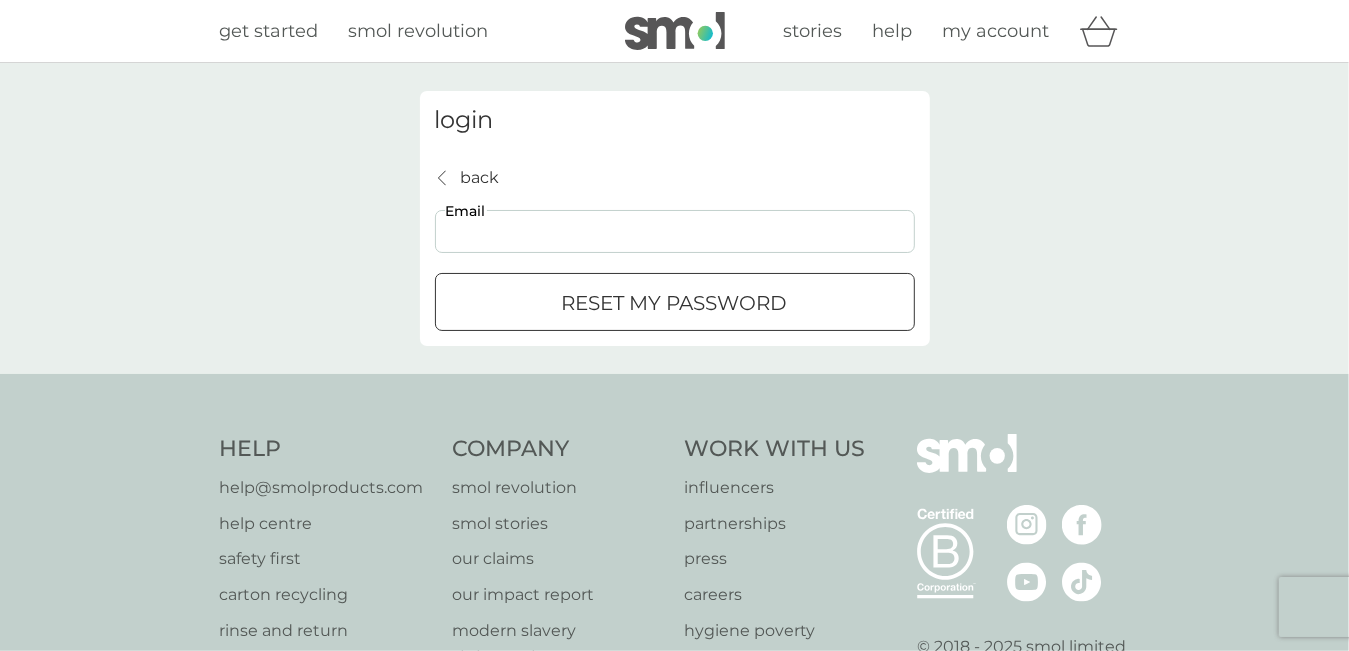 click on "Email" at bounding box center [675, 231] 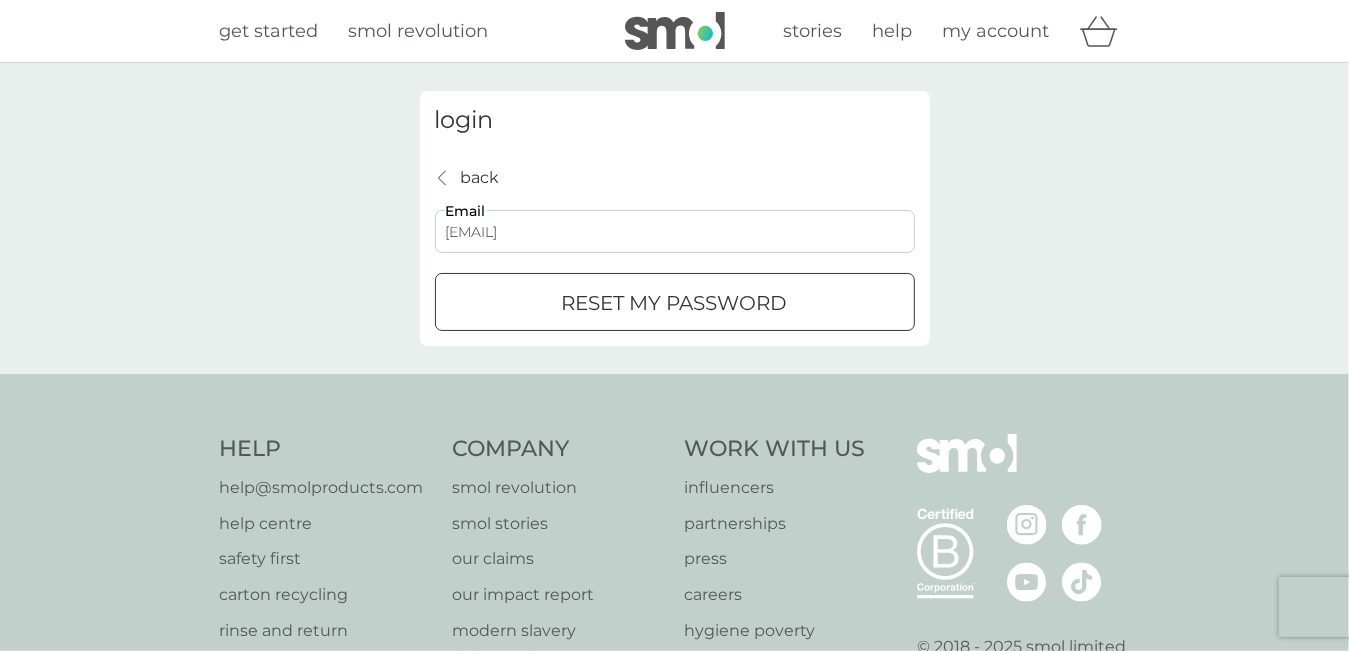 click at bounding box center [675, 303] 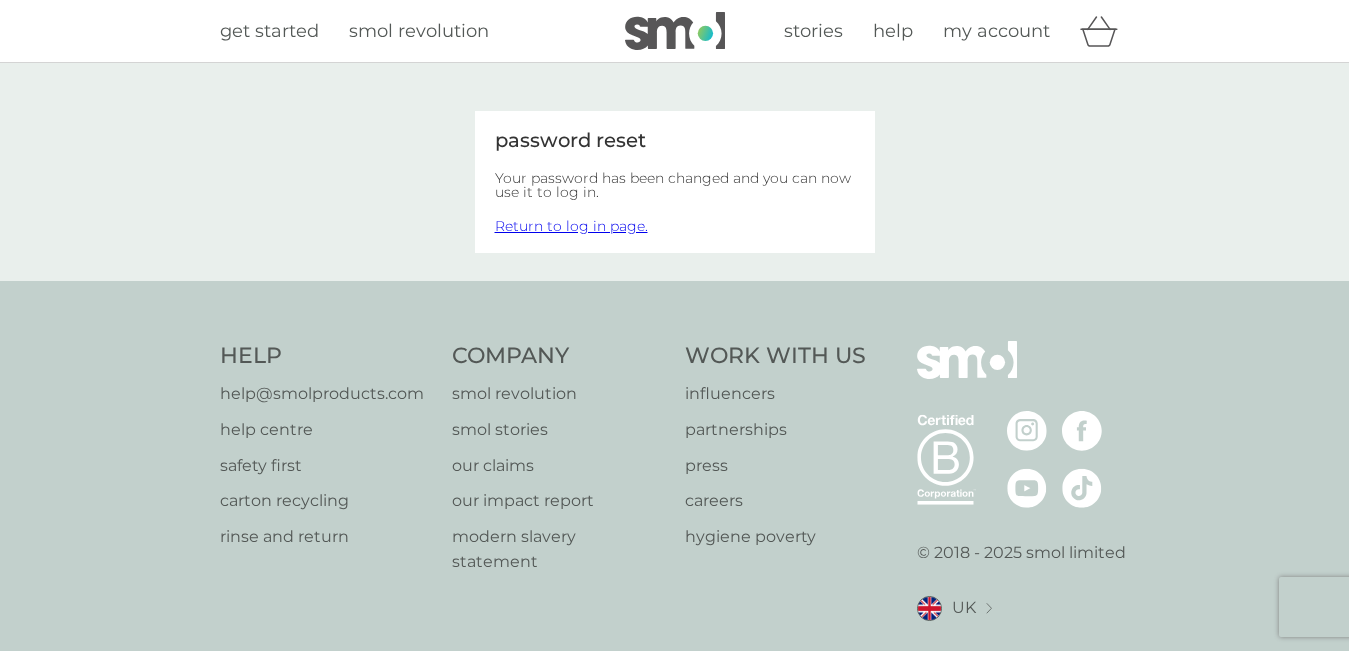 scroll, scrollTop: 0, scrollLeft: 0, axis: both 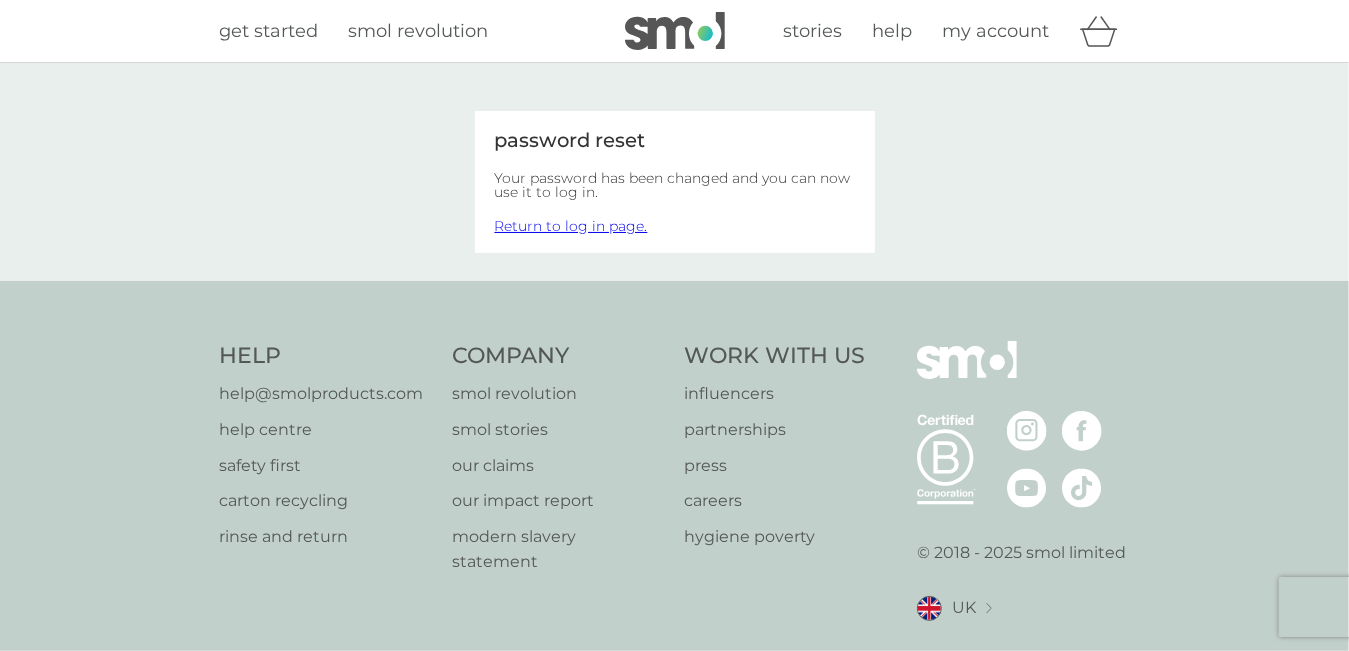 click on "Return to log in page." at bounding box center (571, 226) 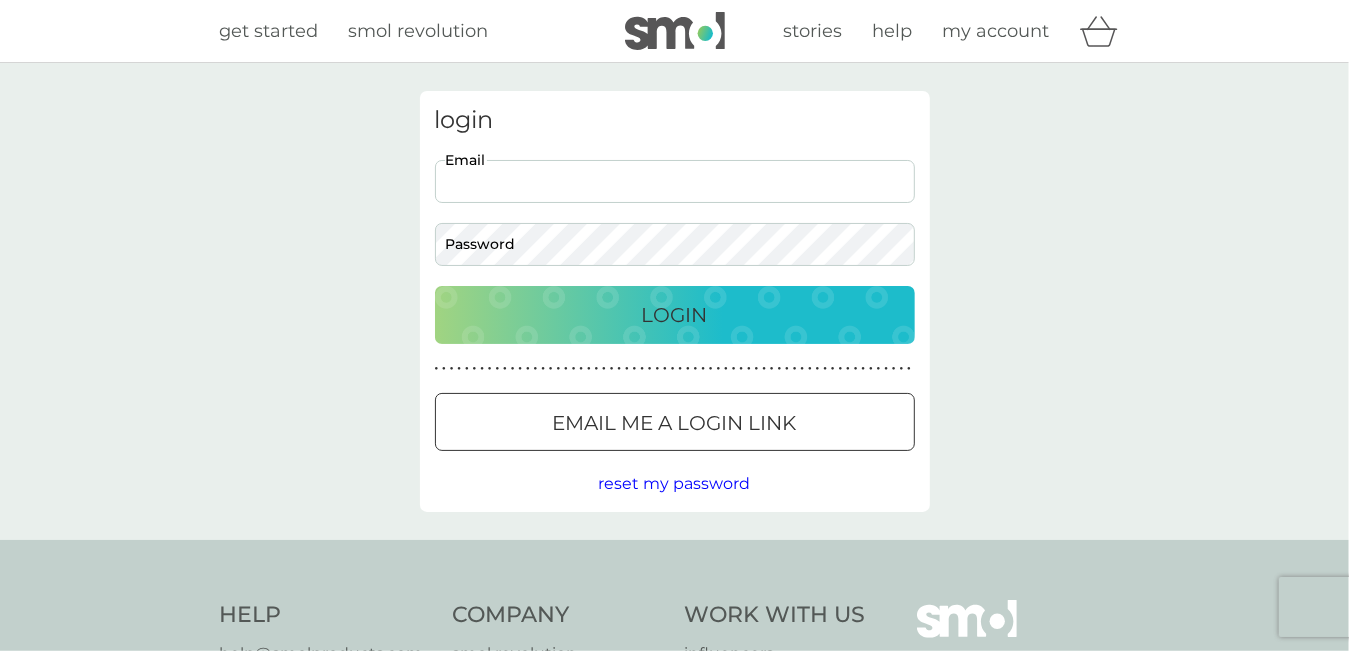 click on "Email" at bounding box center [675, 181] 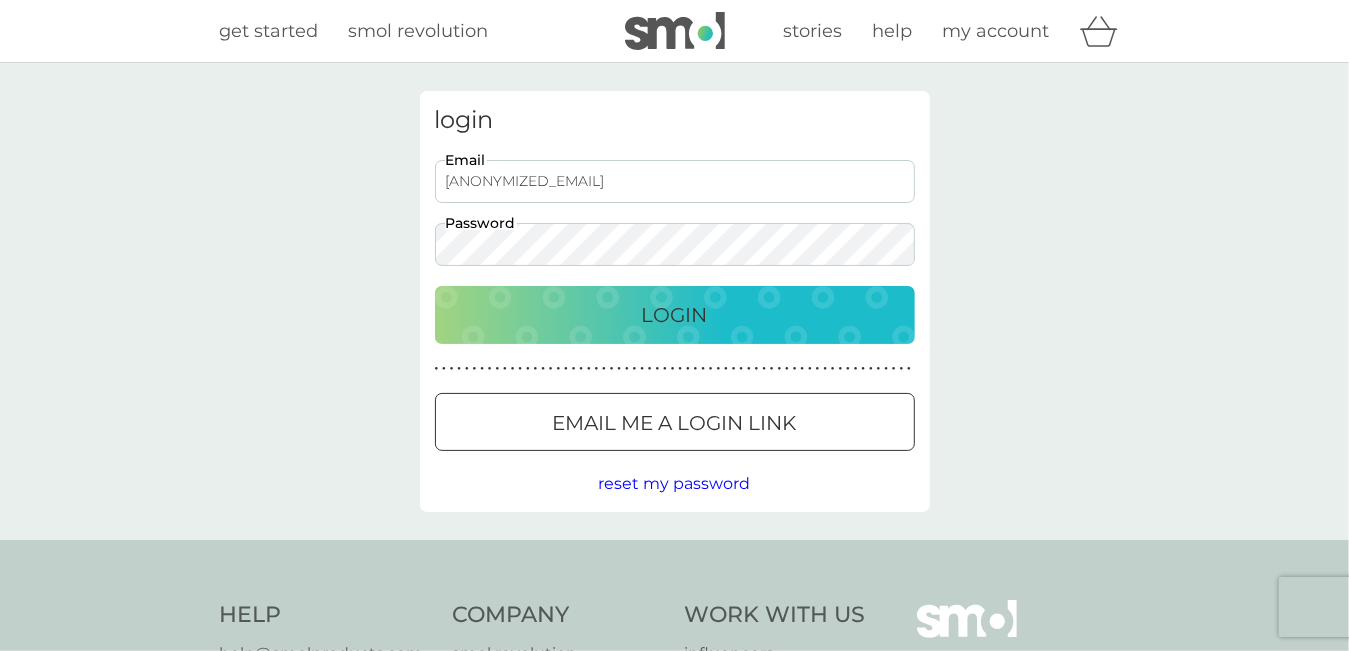 click on "Login" at bounding box center (675, 315) 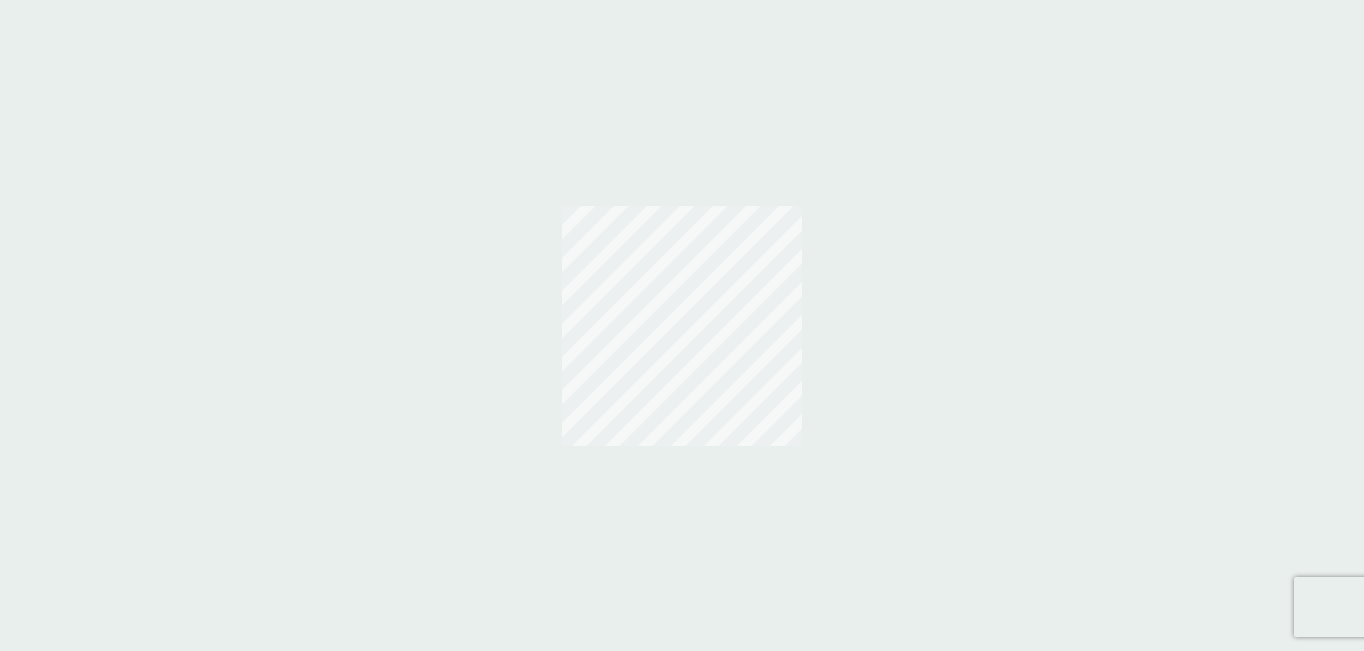scroll, scrollTop: 0, scrollLeft: 0, axis: both 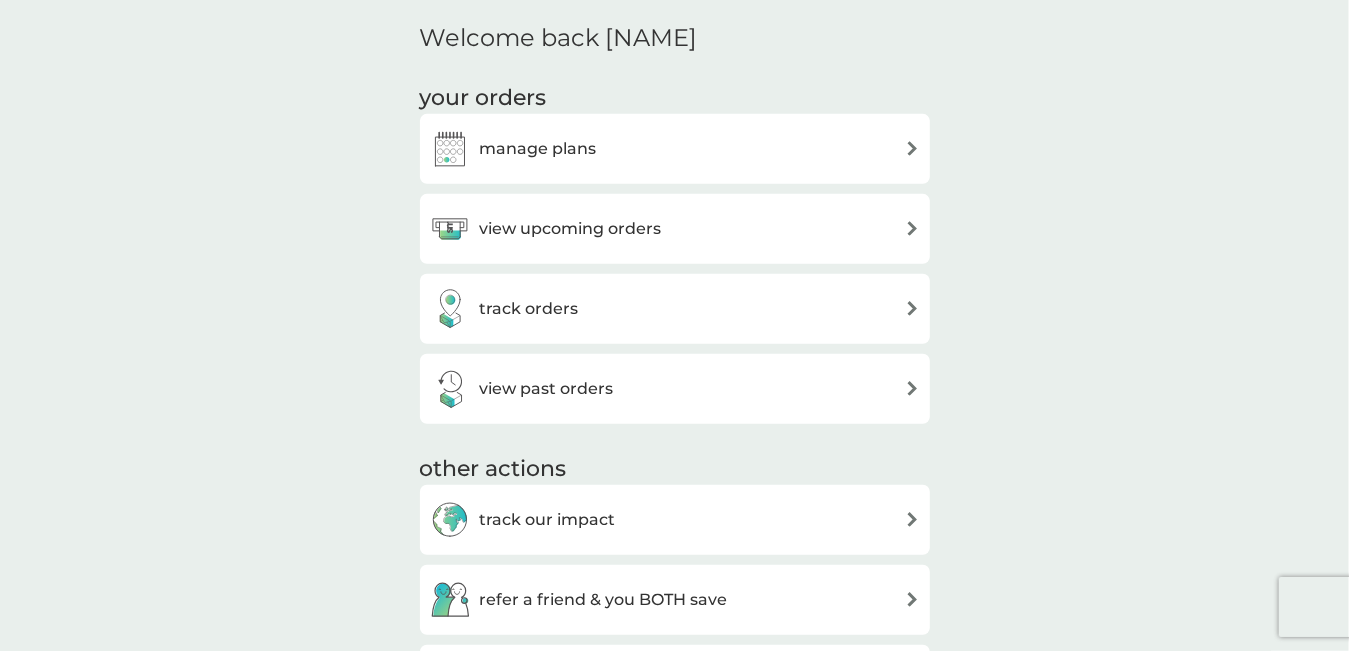 click at bounding box center (912, 148) 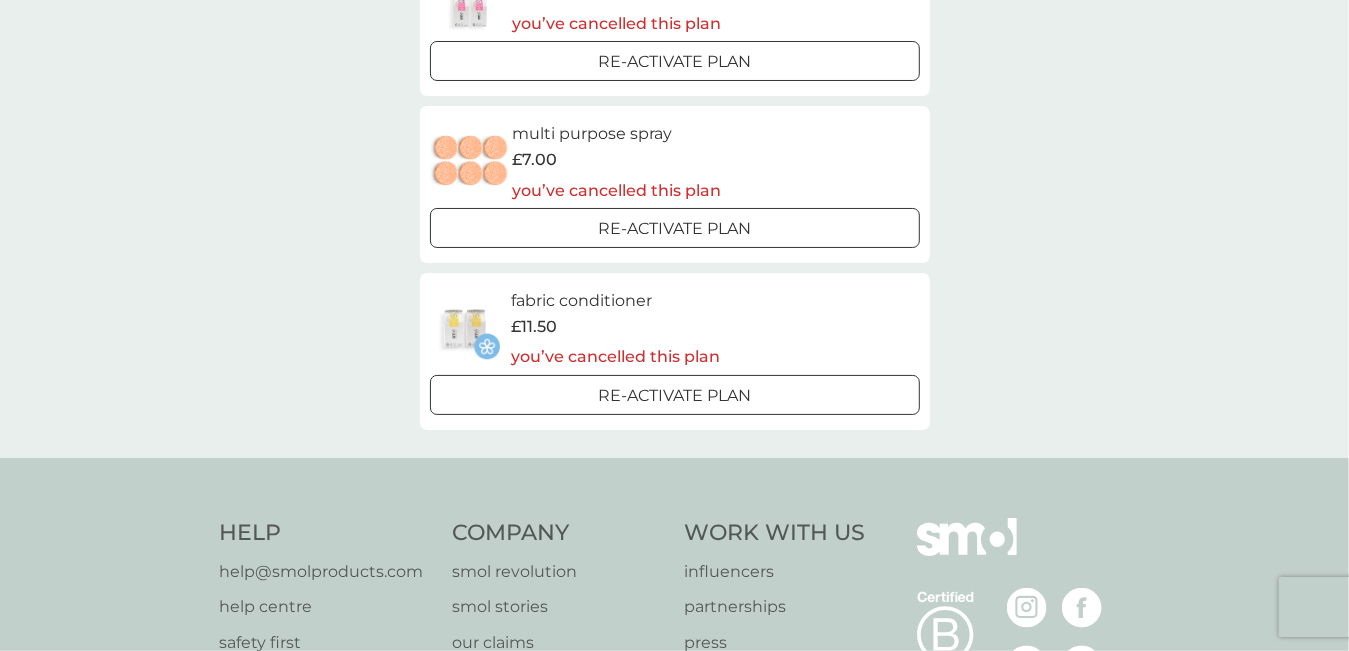 scroll, scrollTop: 0, scrollLeft: 0, axis: both 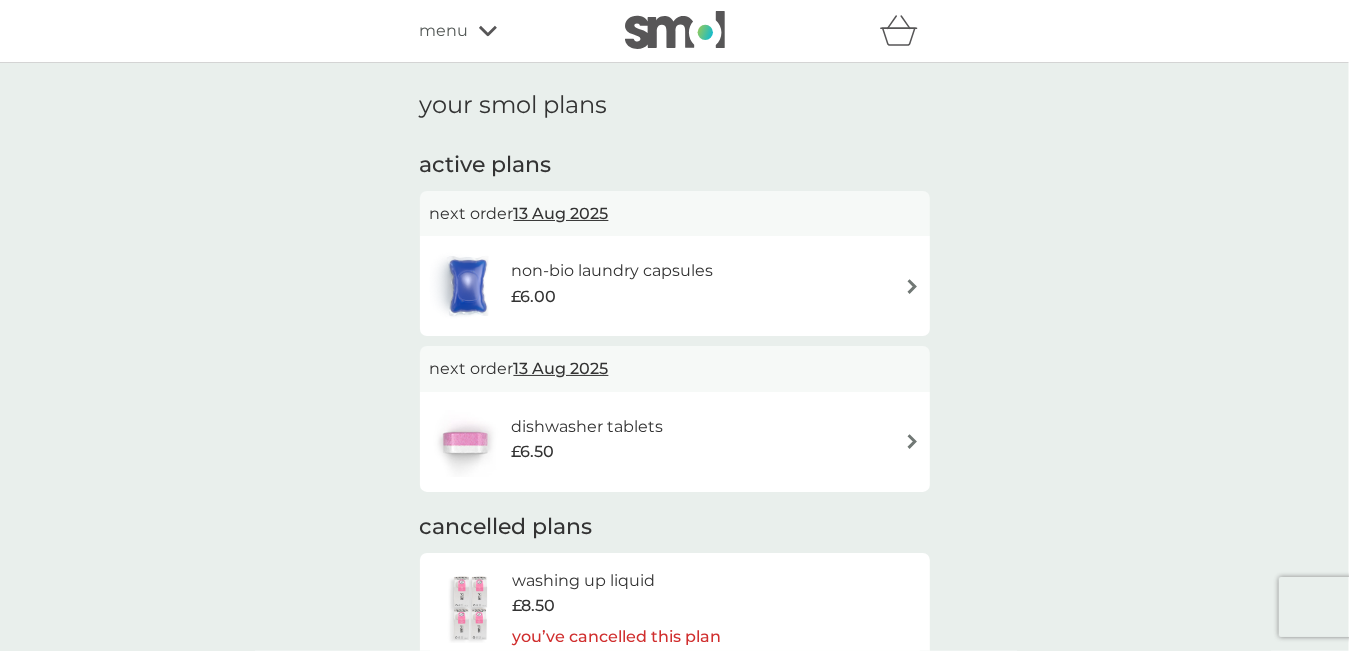 click at bounding box center [912, 286] 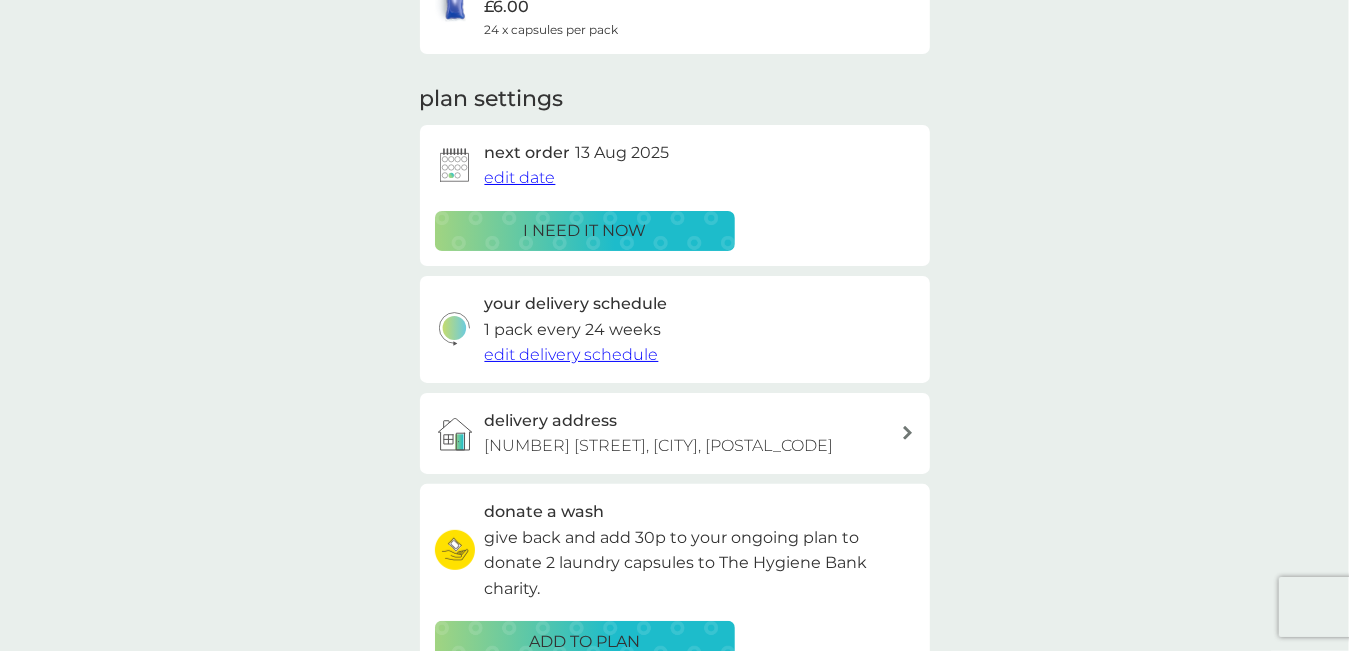 scroll, scrollTop: 280, scrollLeft: 0, axis: vertical 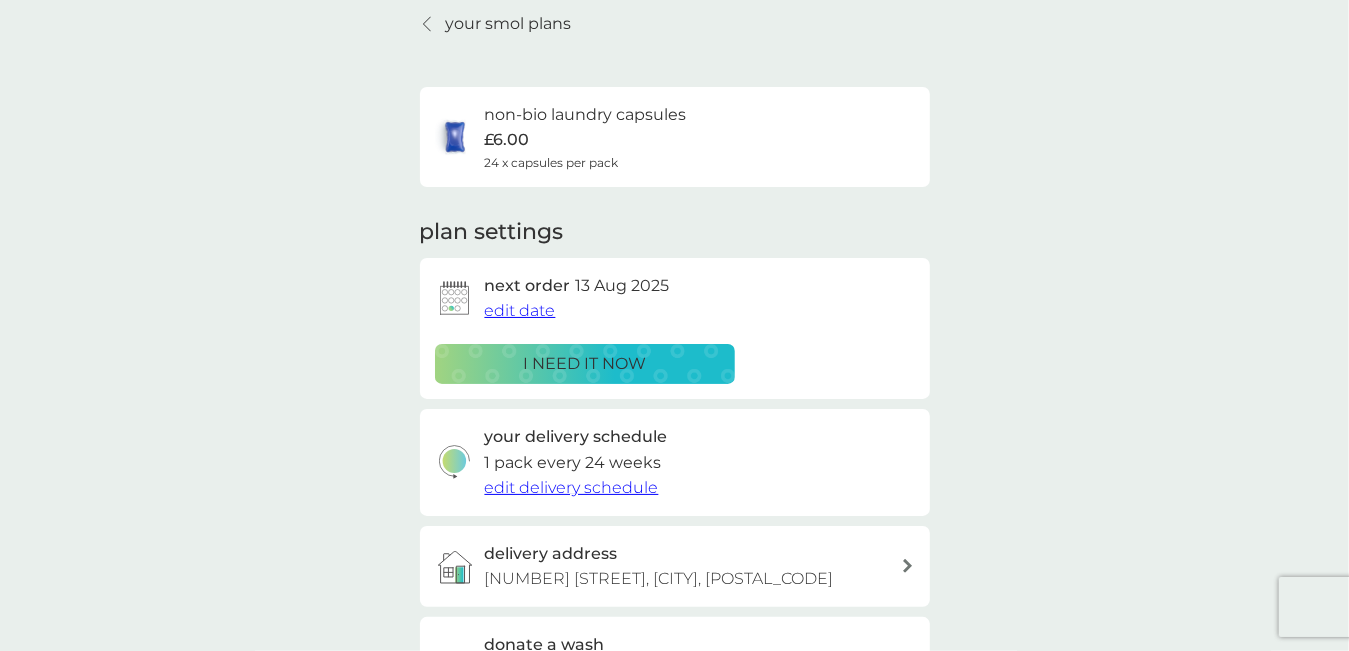 click on "edit delivery schedule" at bounding box center (572, 487) 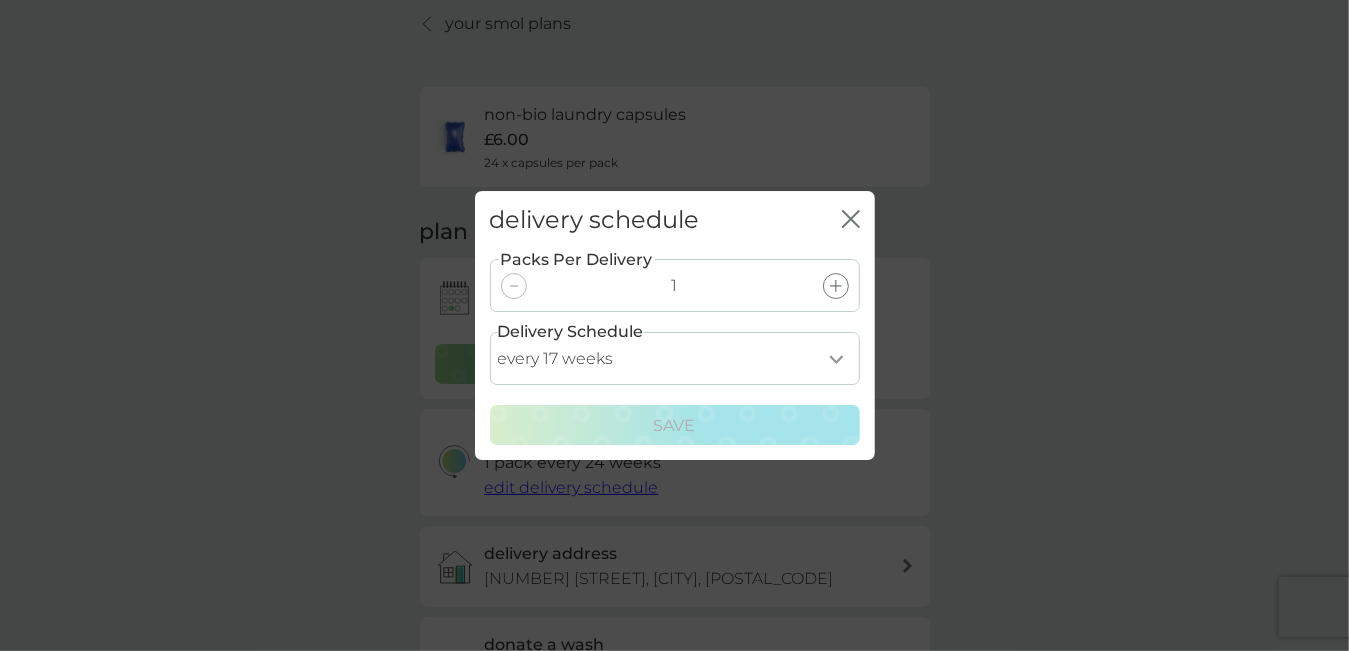 click on "every 1 week every 2 weeks every 3 weeks every 4 weeks every 5 weeks every 6 weeks every 7 weeks every 8 weeks every 9 weeks every 10 weeks every 11 weeks every 12 weeks every 13 weeks every 14 weeks every 15 weeks every 16 weeks every 17 weeks" at bounding box center [675, 358] 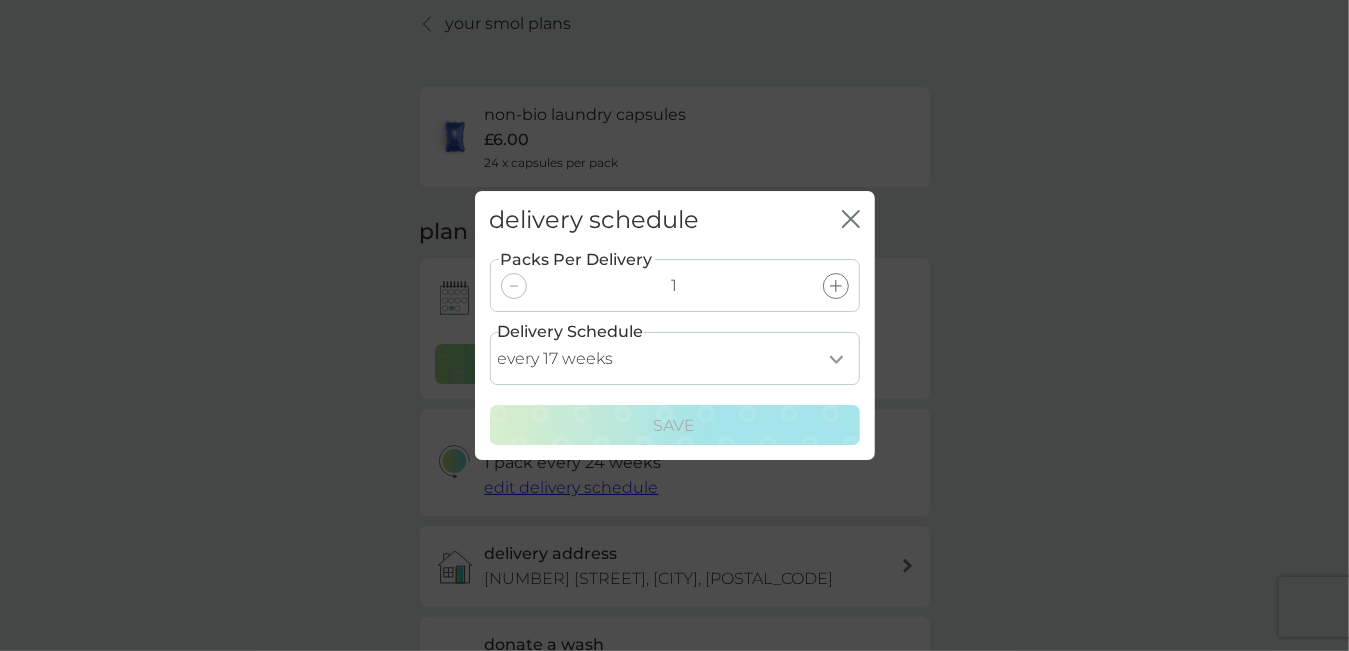 click on "delivery schedule close Packs Per Delivery 1 Delivery Schedule every 1 week every 2 weeks every 3 weeks every 4 weeks every 5 weeks every 6 weeks every 7 weeks every 8 weeks every 9 weeks every 10 weeks every 11 weeks every 12 weeks every 13 weeks every 14 weeks every 15 weeks every 16 weeks every 17 weeks Save" at bounding box center (674, 325) 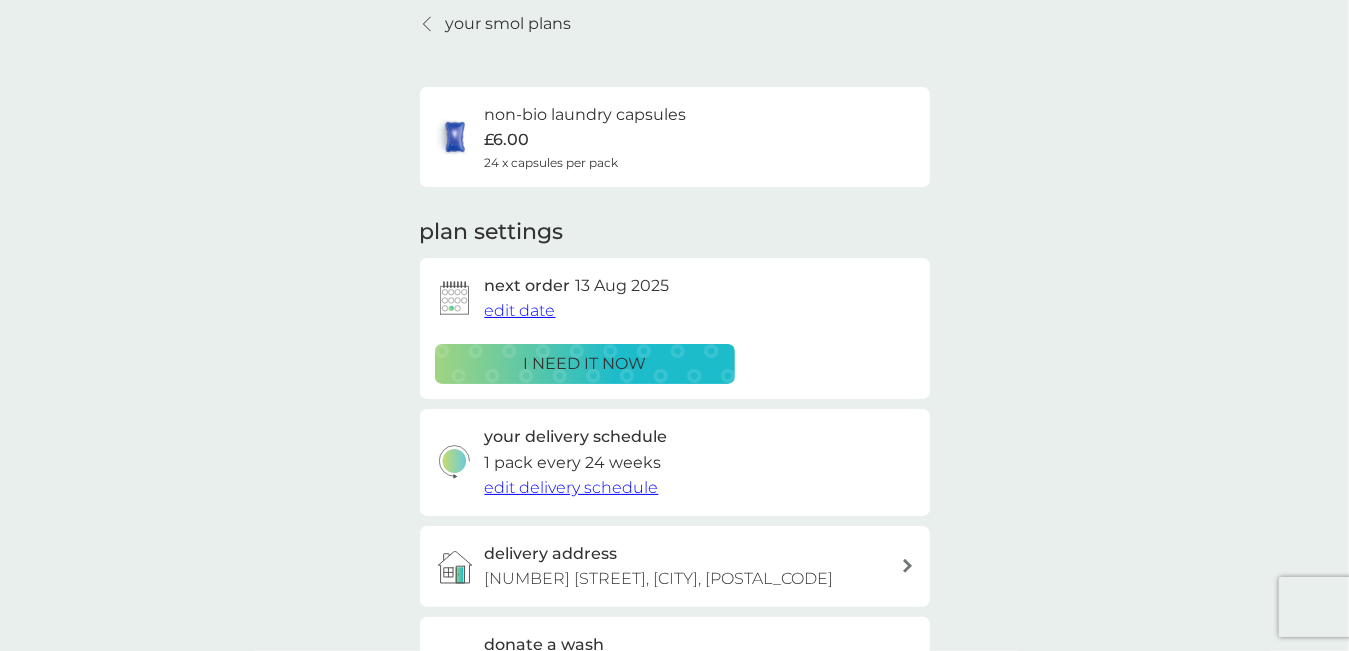 click on "non-bio laundry capsules" at bounding box center (586, 115) 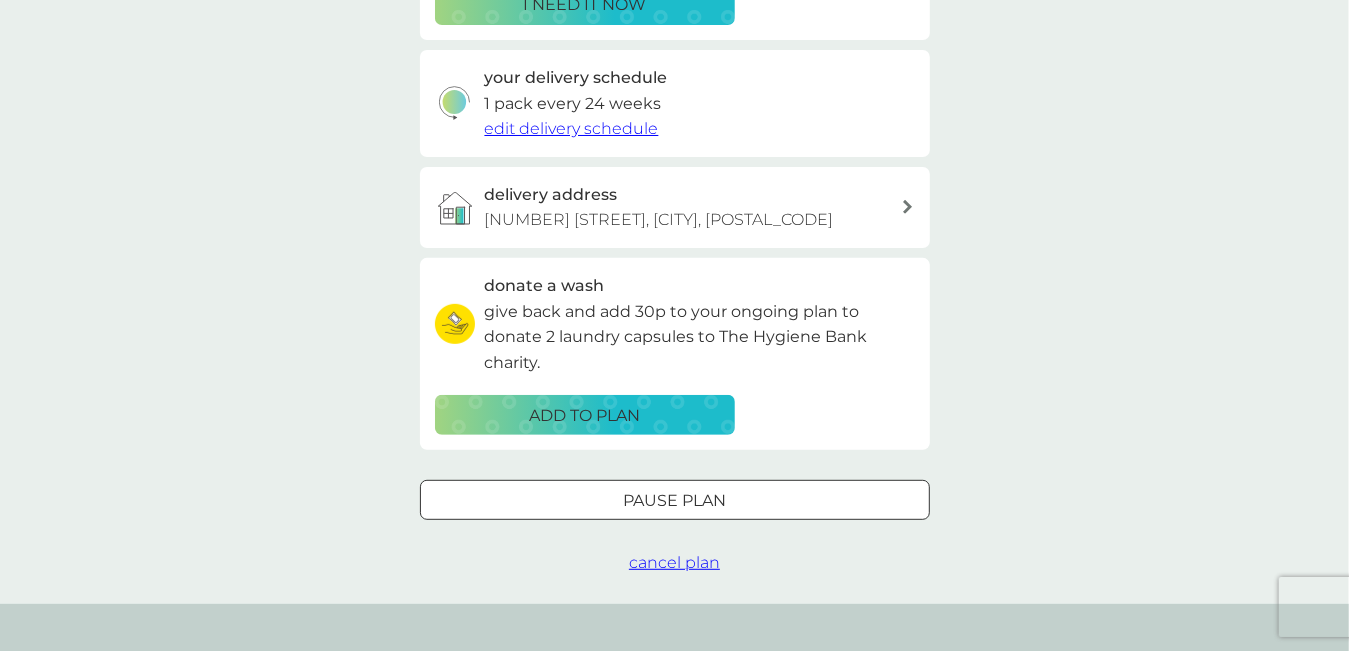scroll, scrollTop: 586, scrollLeft: 0, axis: vertical 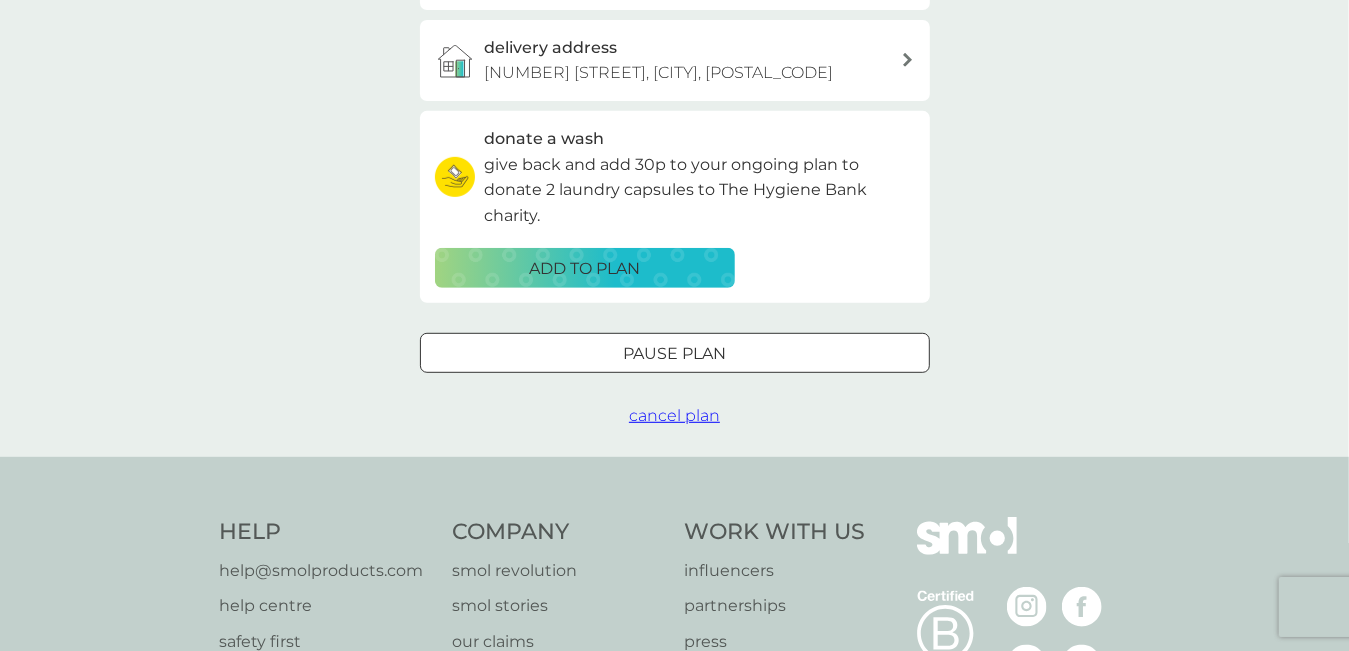 click on "cancel plan" at bounding box center (674, 415) 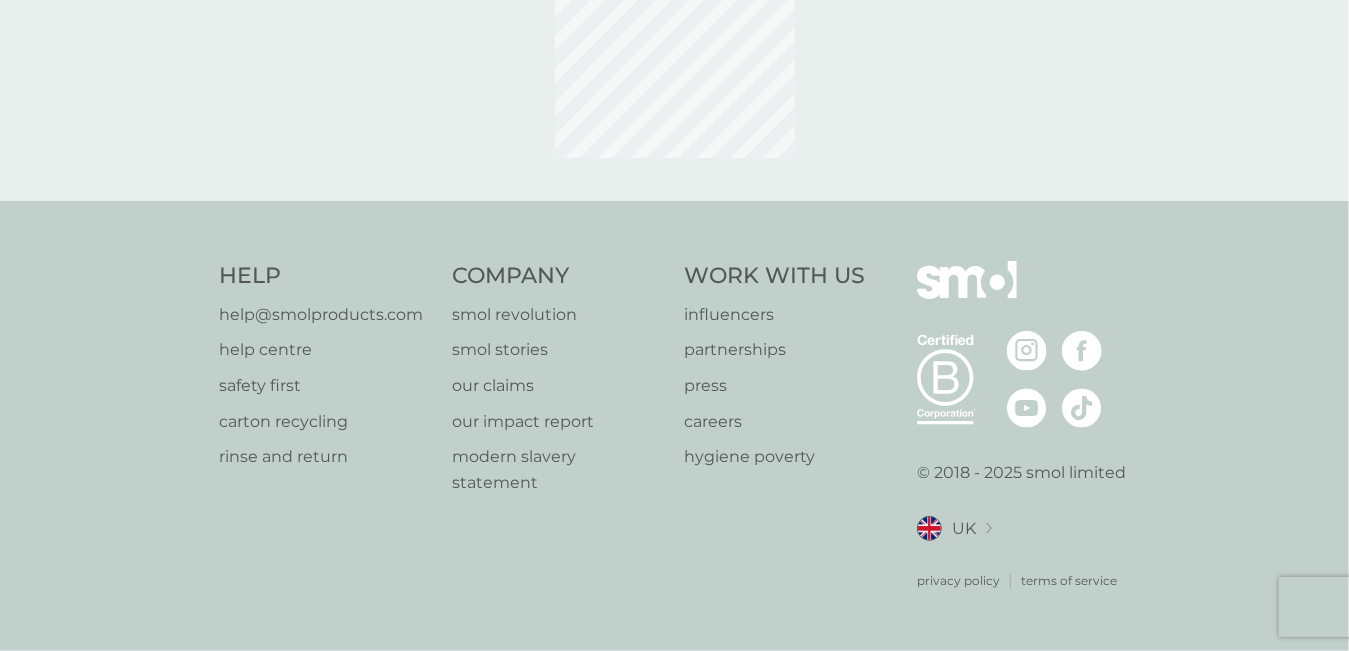scroll, scrollTop: 0, scrollLeft: 0, axis: both 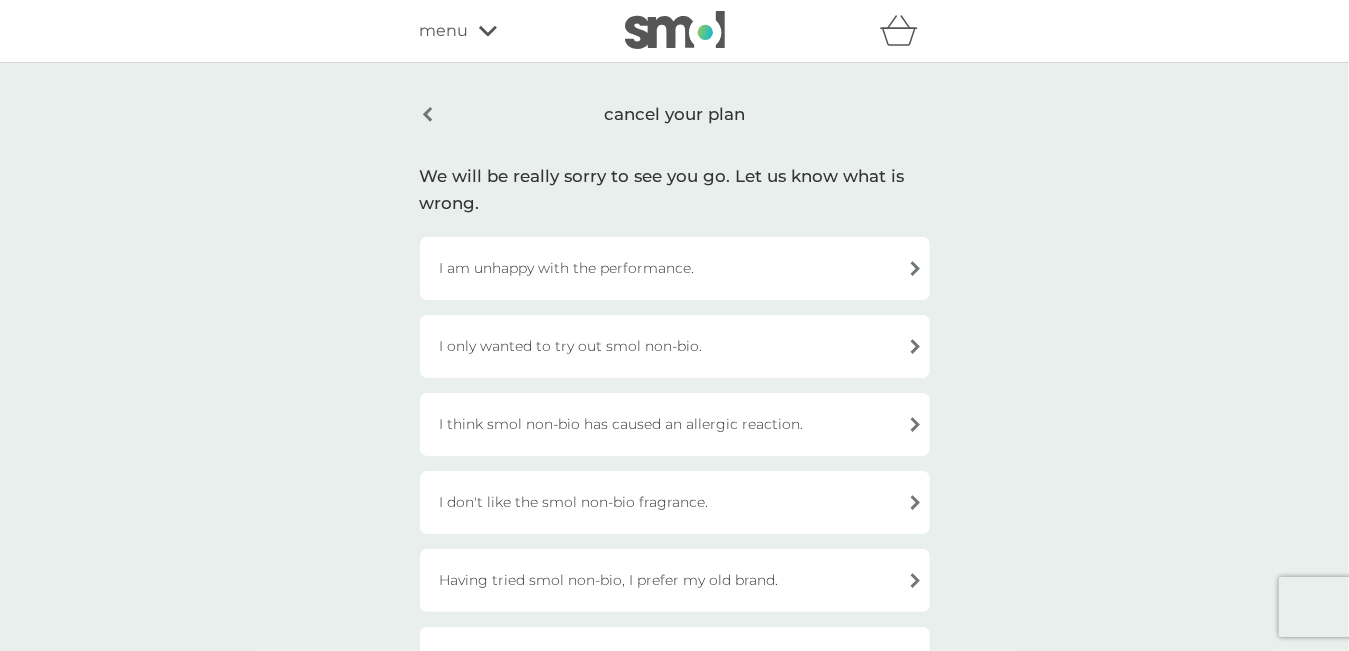 click on "I only wanted to try out smol non-bio." at bounding box center [675, 346] 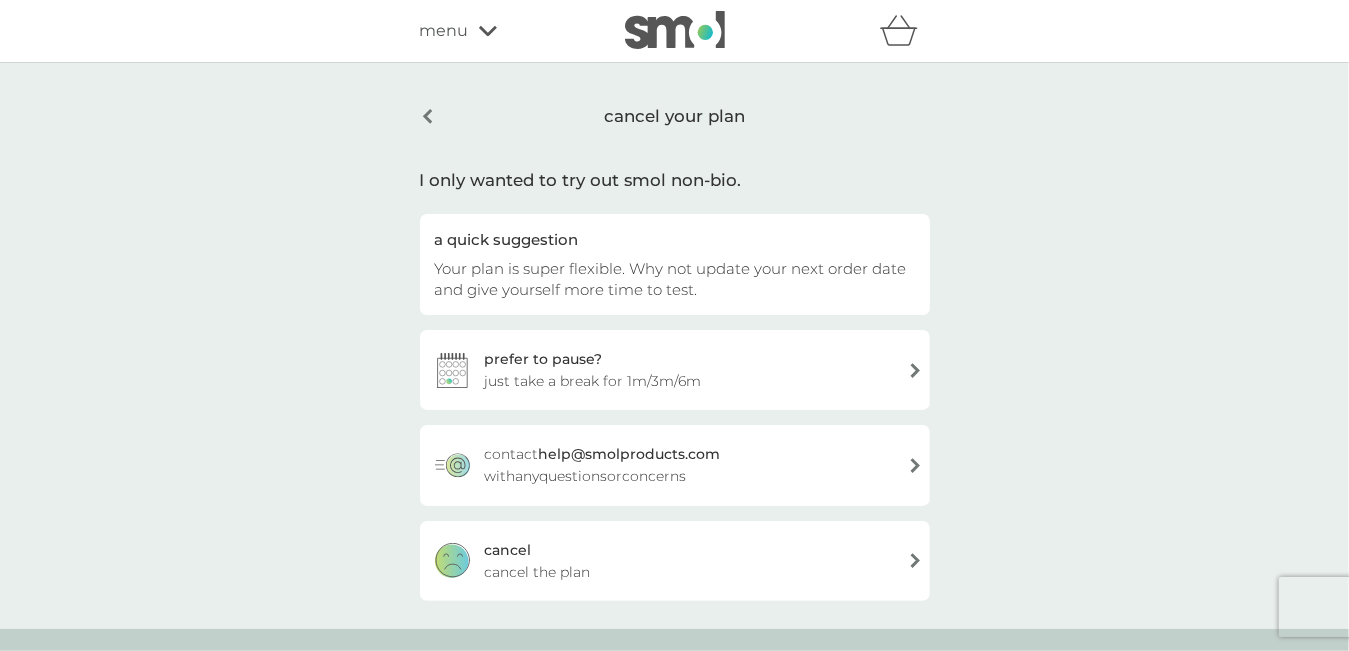 click on "cancel cancel the plan" at bounding box center (675, 561) 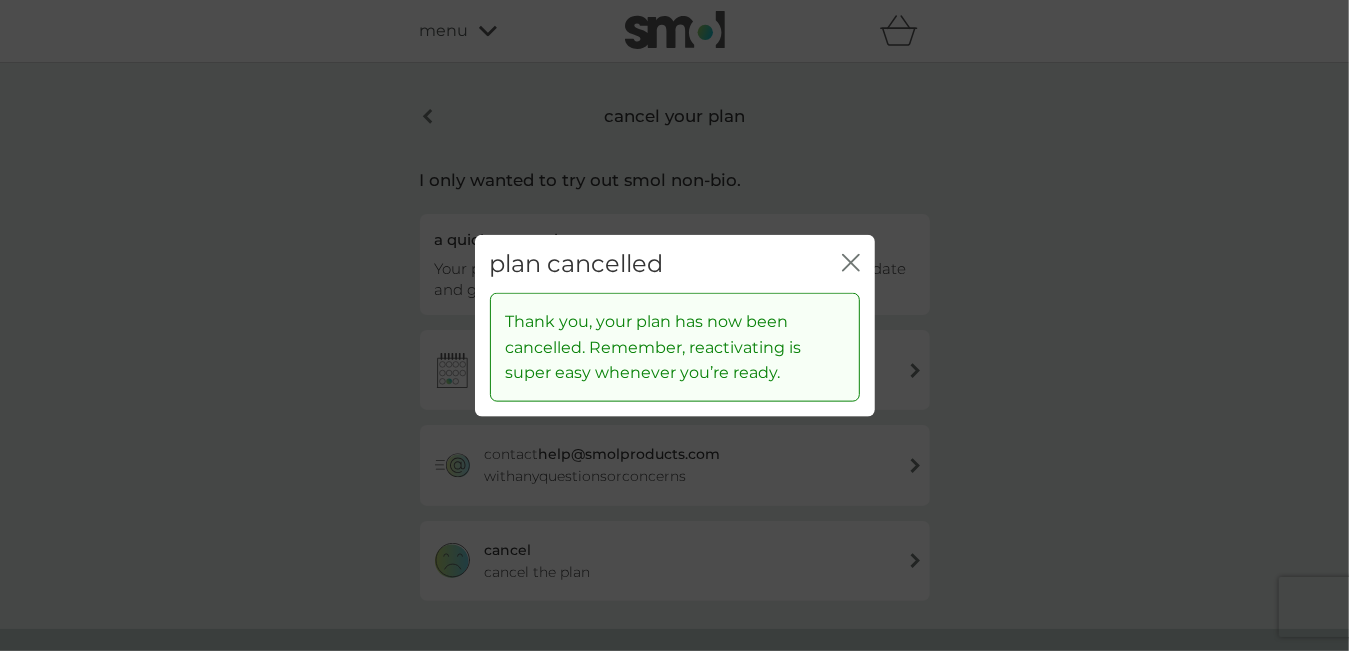 click on "close" 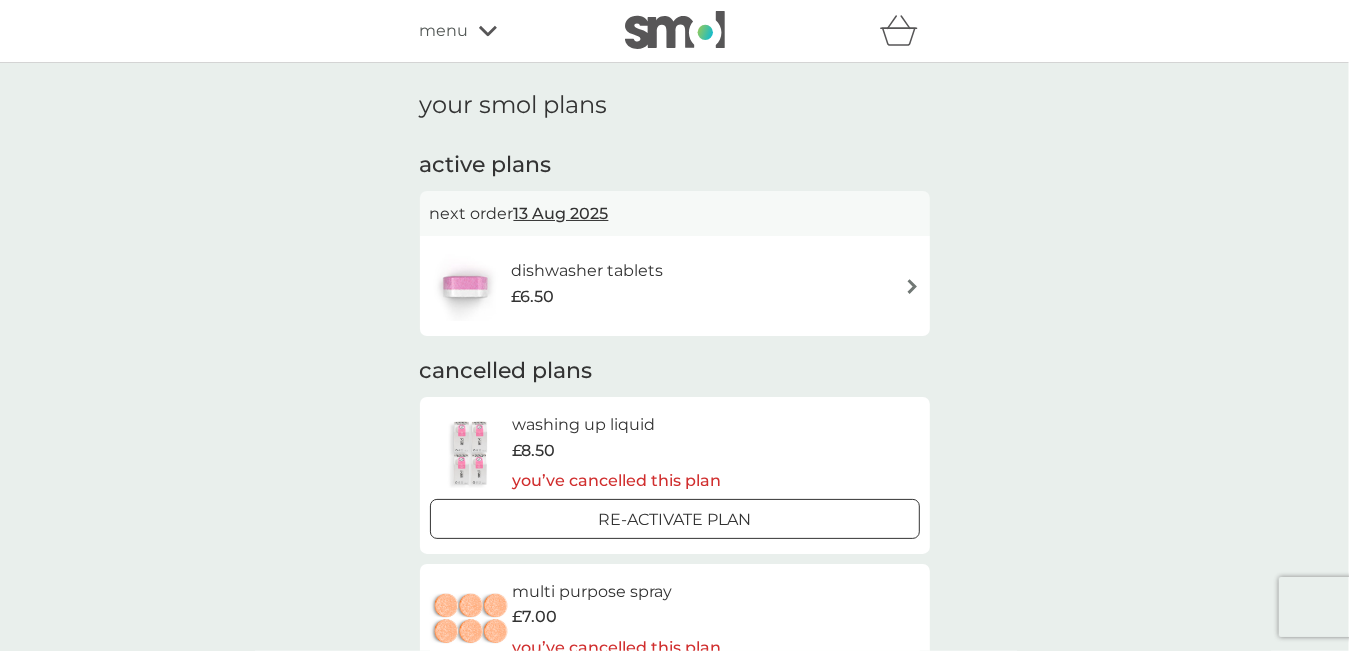 click at bounding box center [912, 286] 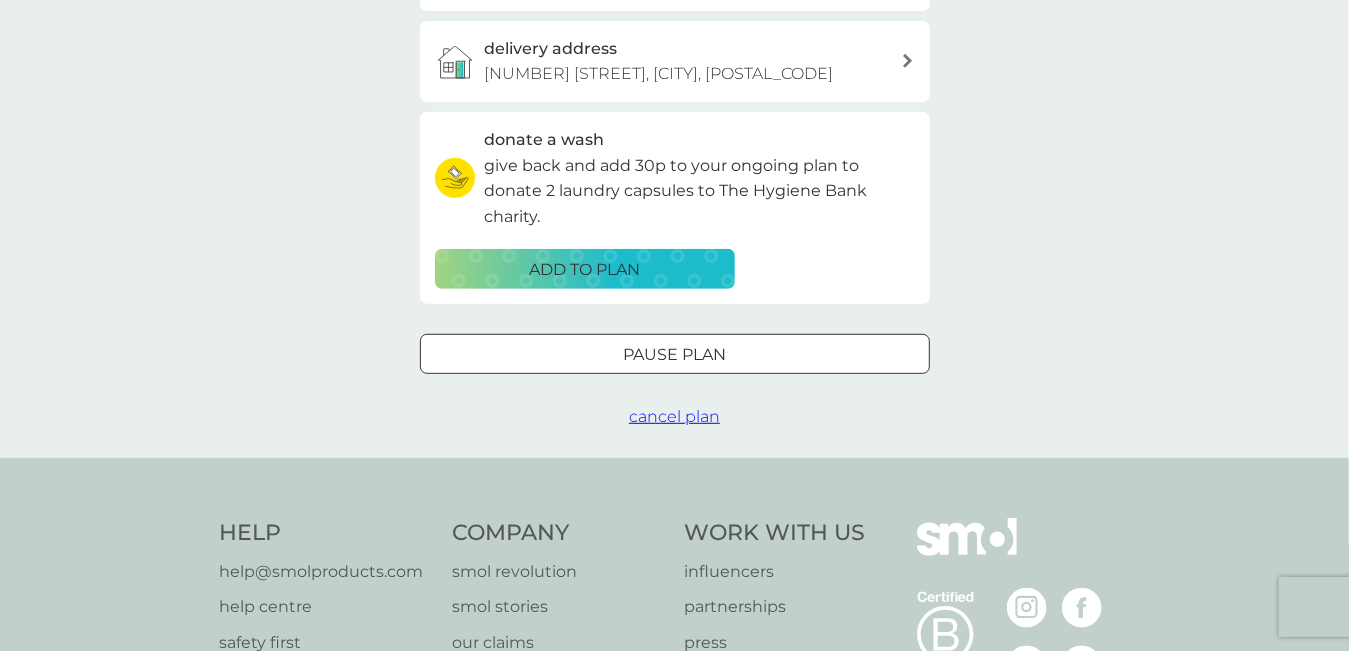 scroll, scrollTop: 759, scrollLeft: 0, axis: vertical 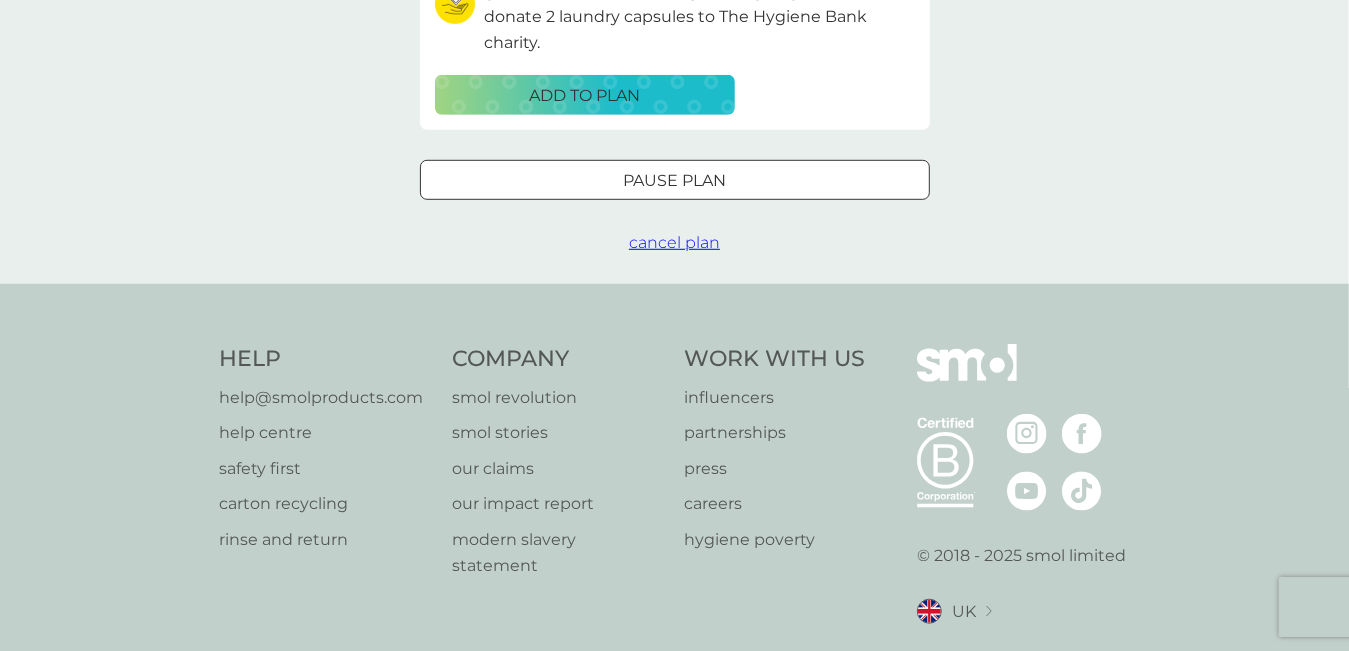 click on "cancel plan" at bounding box center [674, 242] 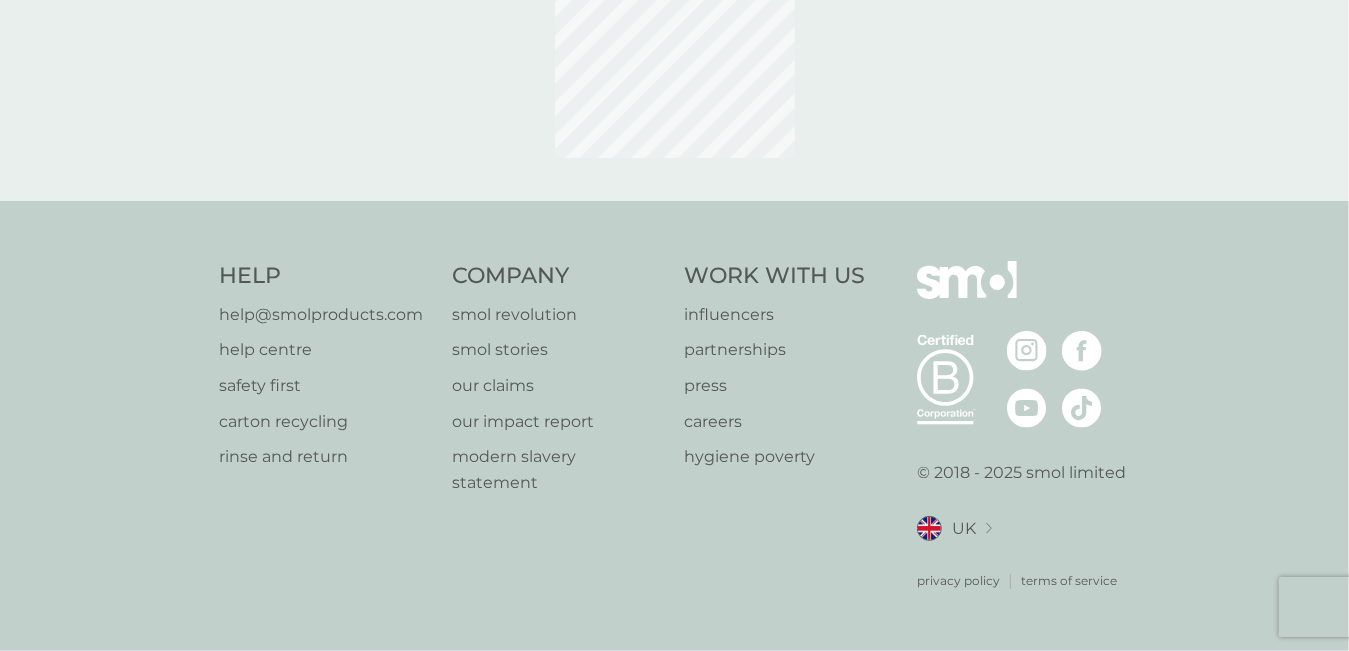 scroll, scrollTop: 0, scrollLeft: 0, axis: both 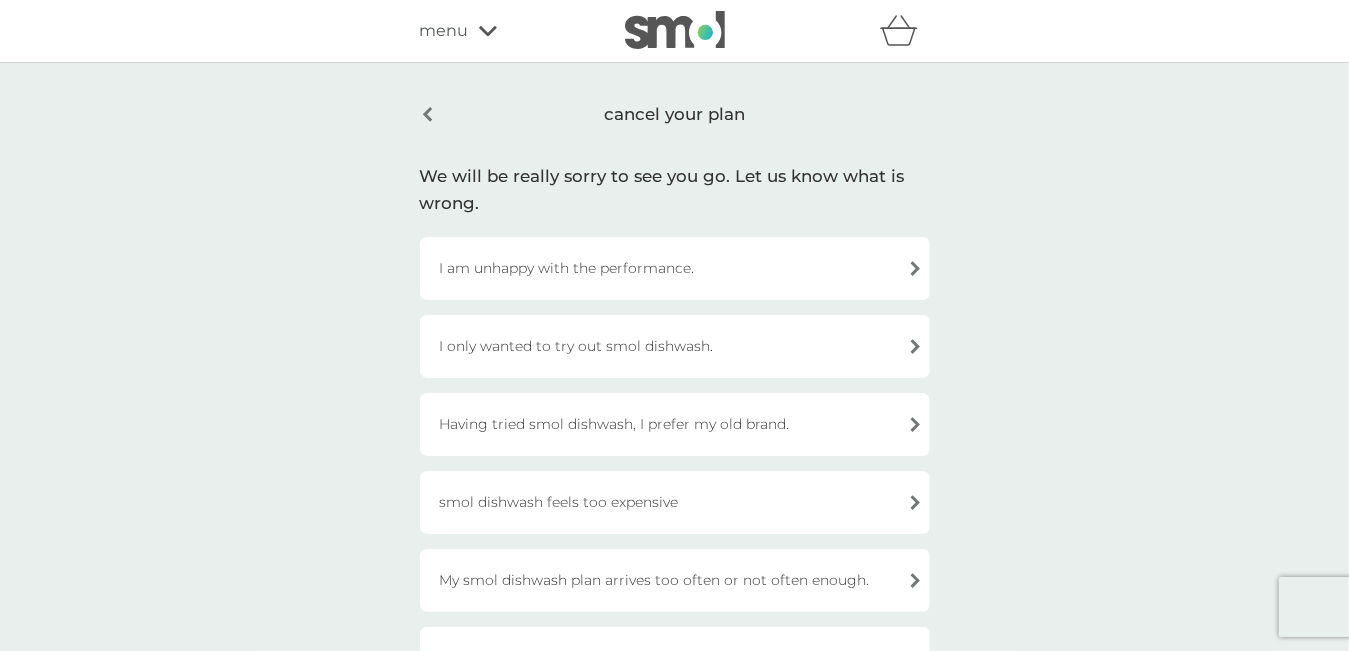 click on "I am unhappy with the performance." at bounding box center (675, 268) 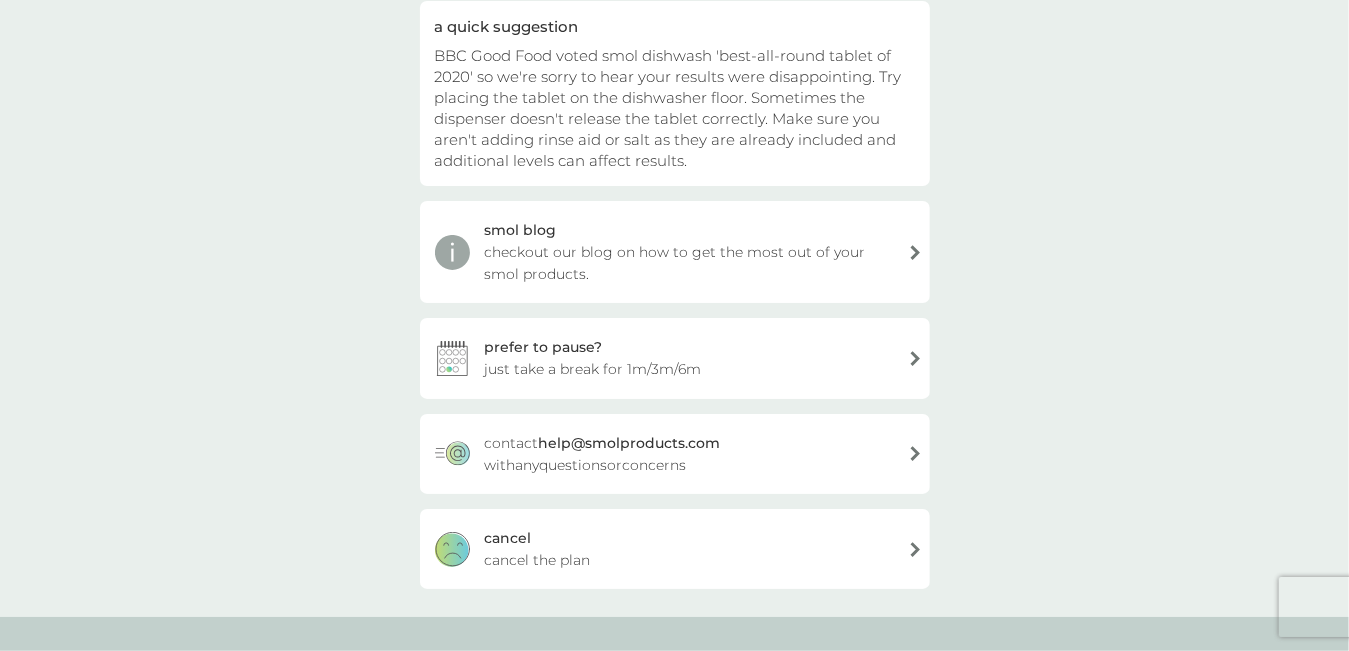 scroll, scrollTop: 240, scrollLeft: 0, axis: vertical 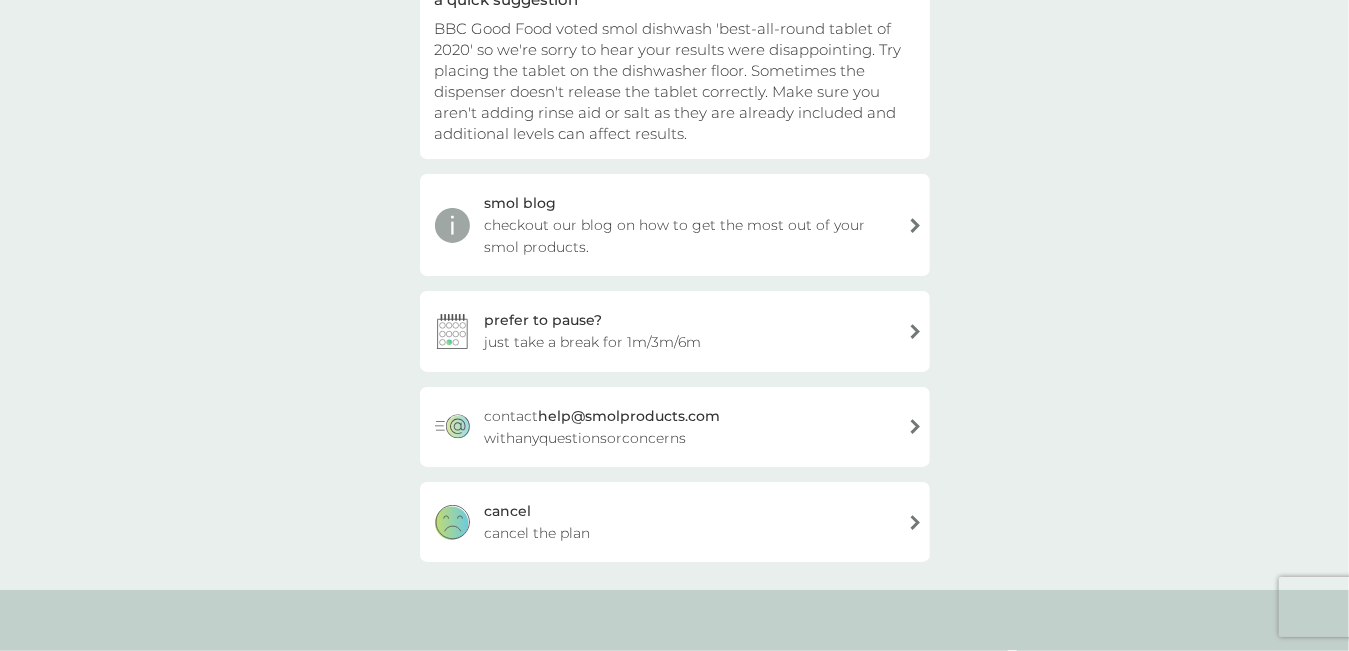 click on "cancel cancel the plan" at bounding box center (675, 522) 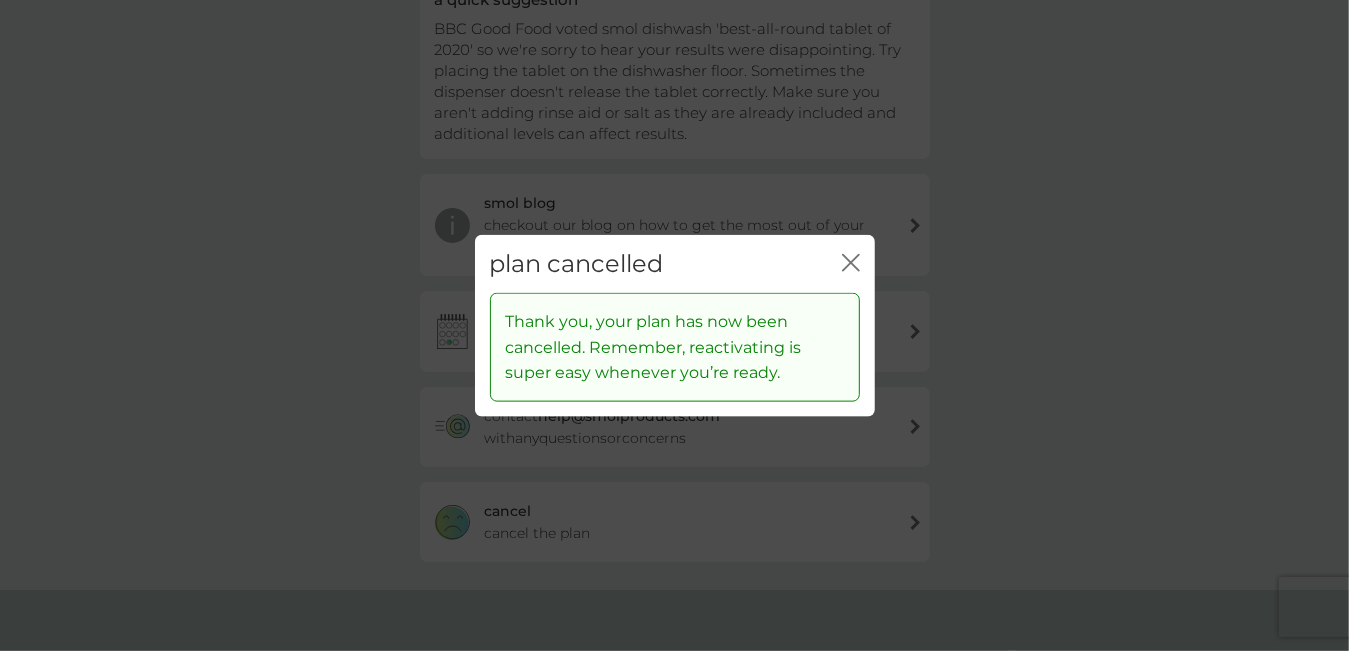 click on "close" 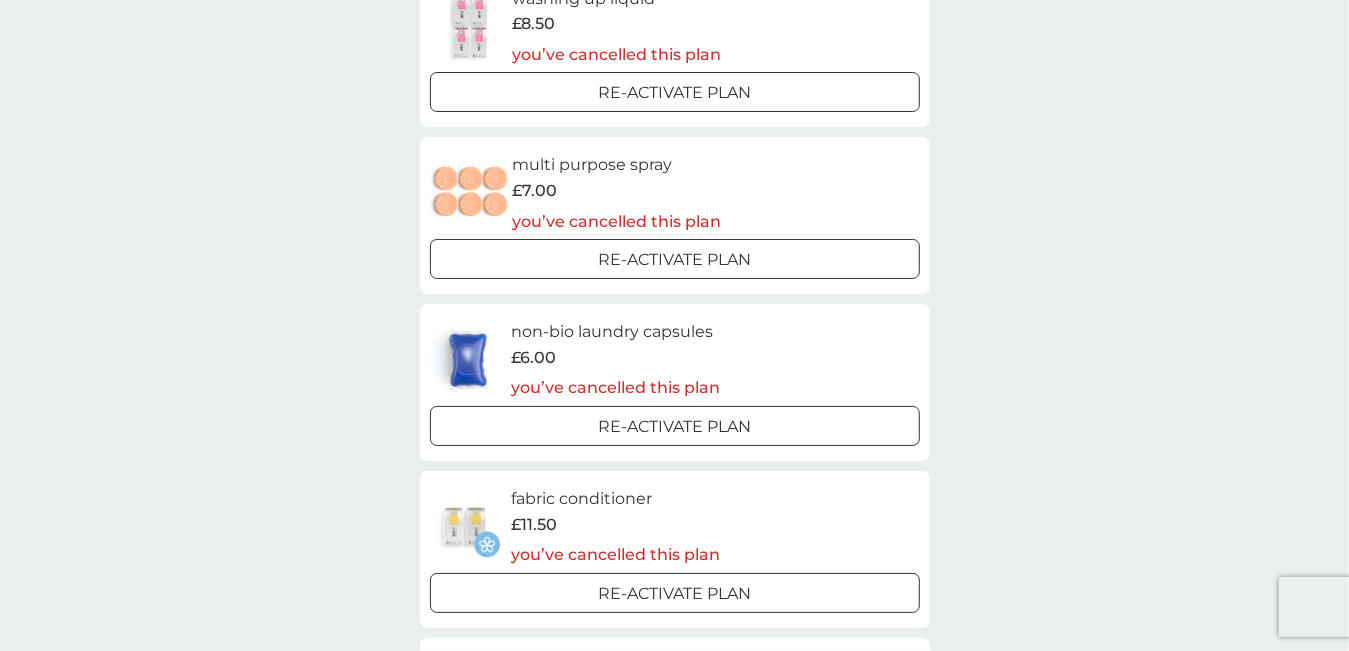 scroll, scrollTop: 0, scrollLeft: 0, axis: both 